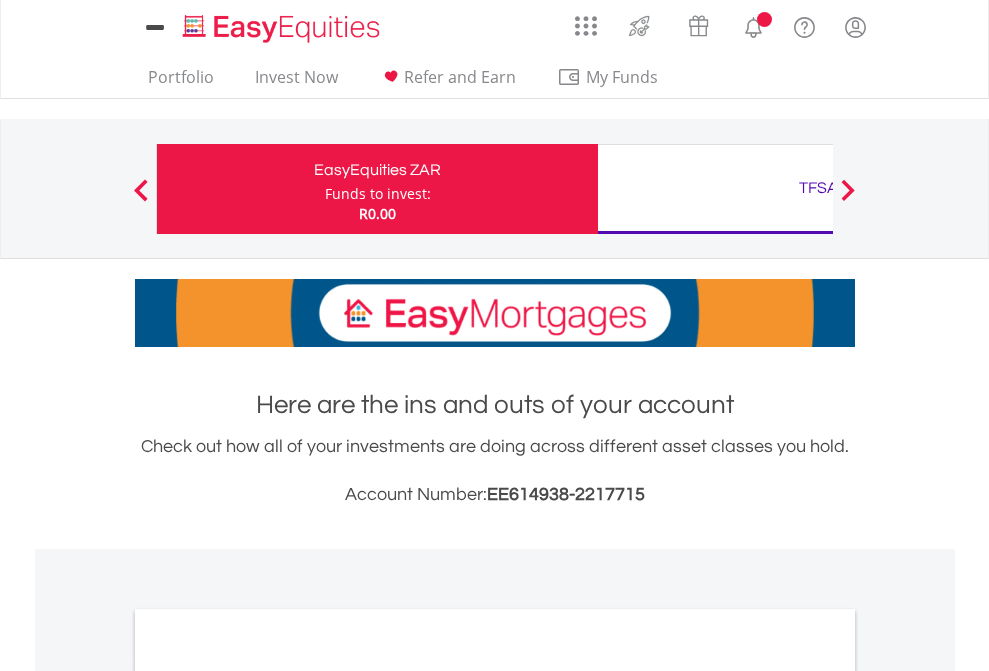 scroll, scrollTop: 0, scrollLeft: 0, axis: both 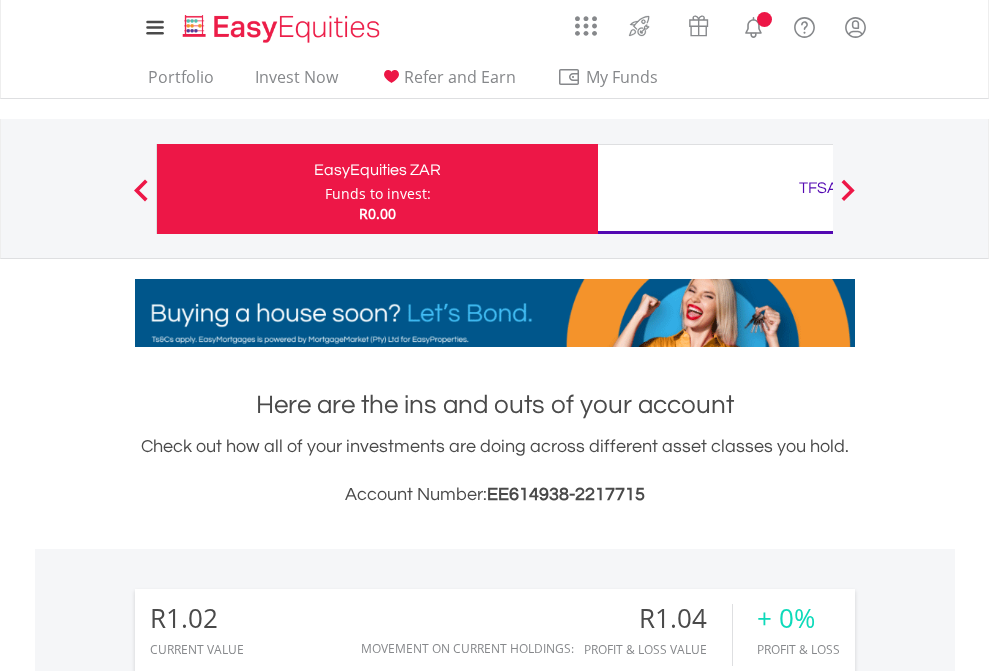 click on "Funds to invest:" at bounding box center [378, 194] 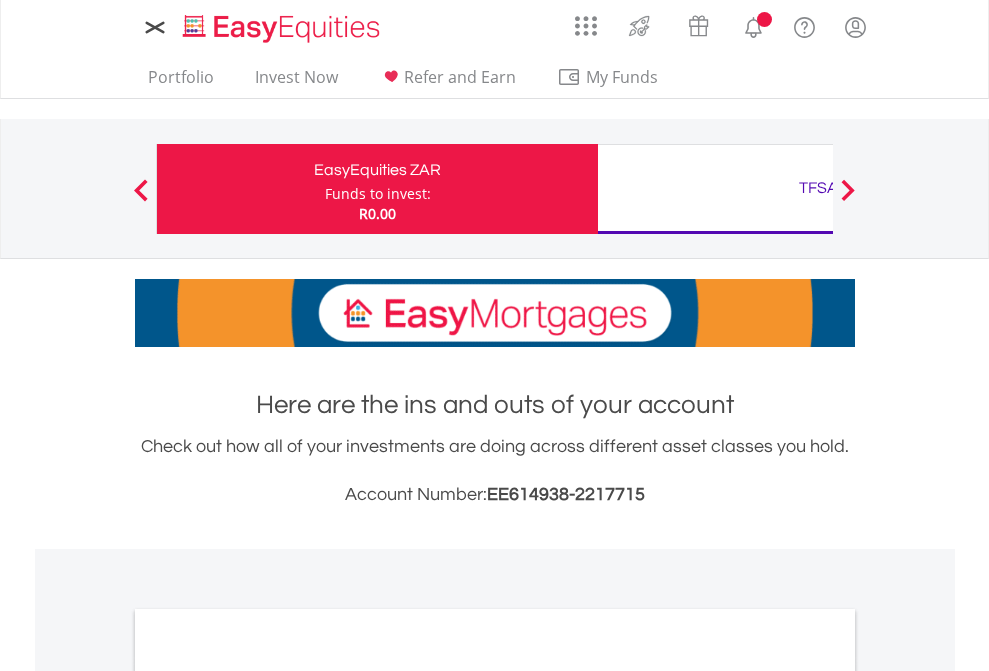 scroll, scrollTop: 0, scrollLeft: 0, axis: both 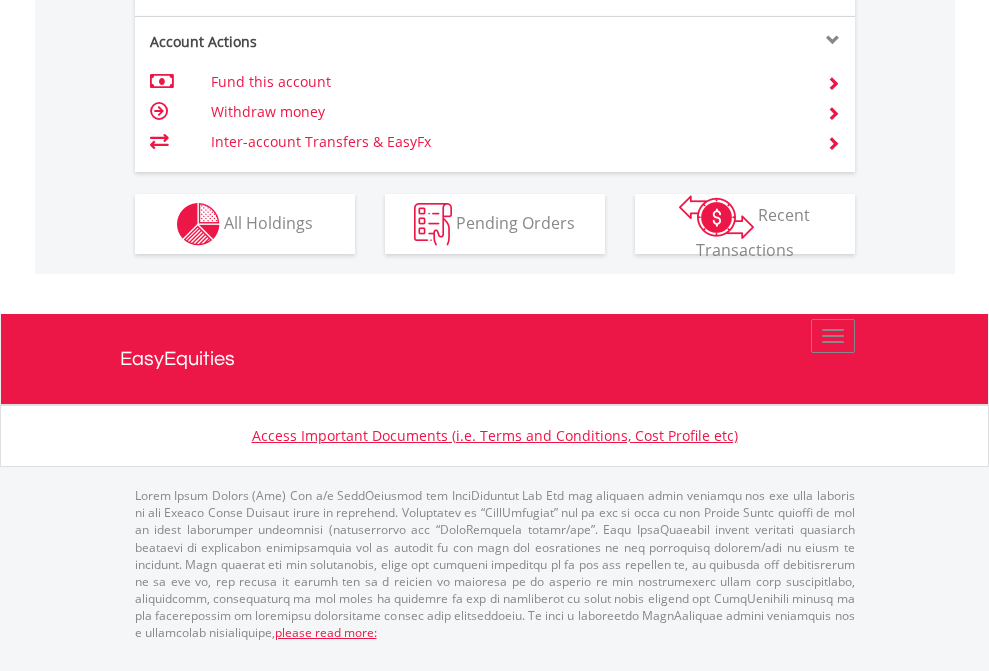 click on "Investment types" at bounding box center [706, -337] 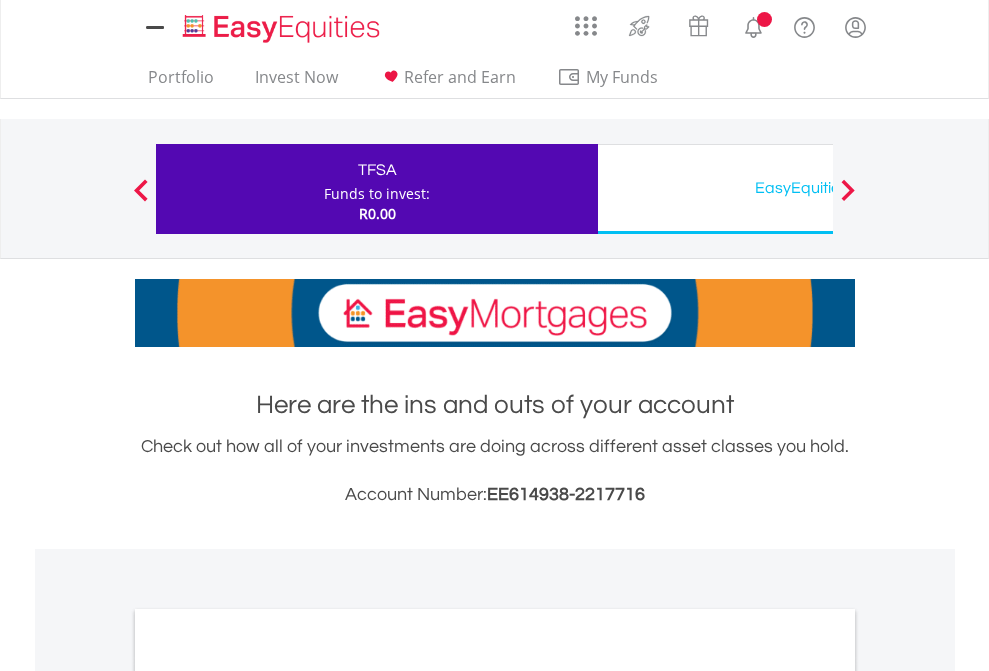 scroll, scrollTop: 0, scrollLeft: 0, axis: both 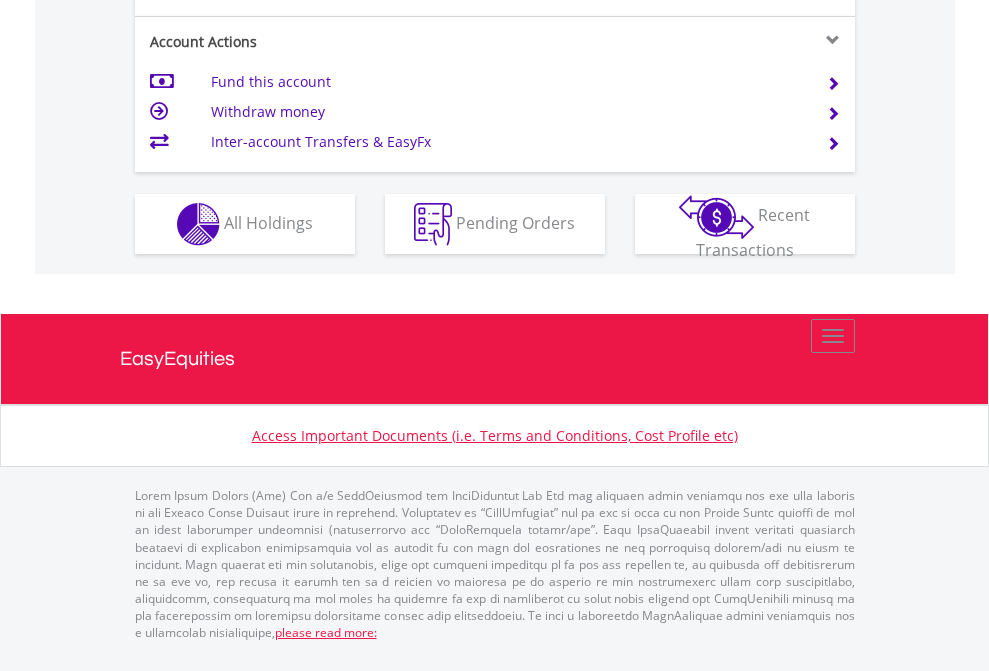 click on "Investment types" at bounding box center [706, -337] 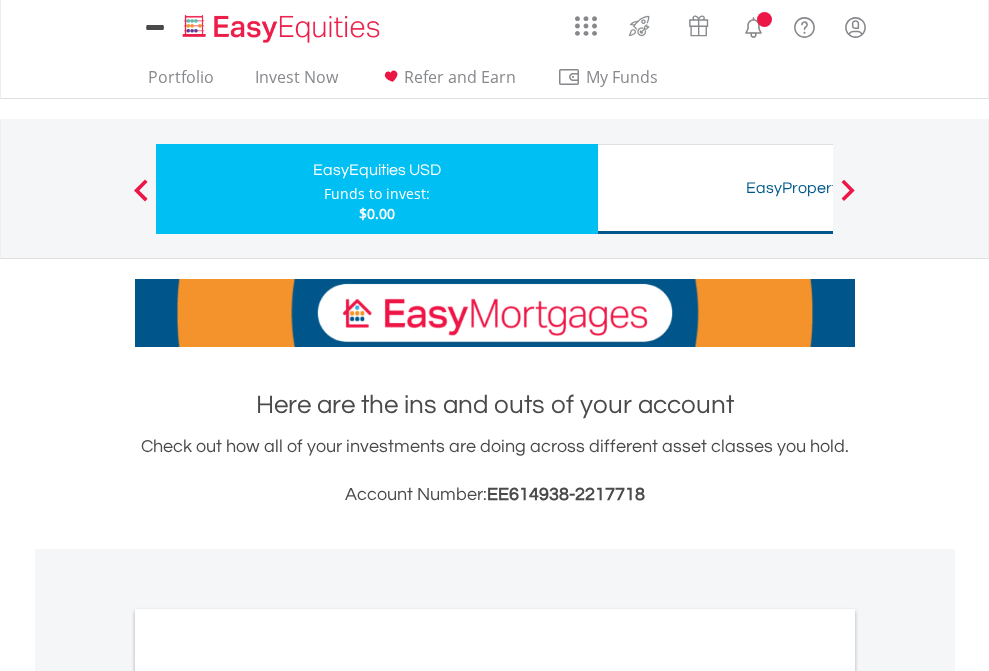 scroll, scrollTop: 0, scrollLeft: 0, axis: both 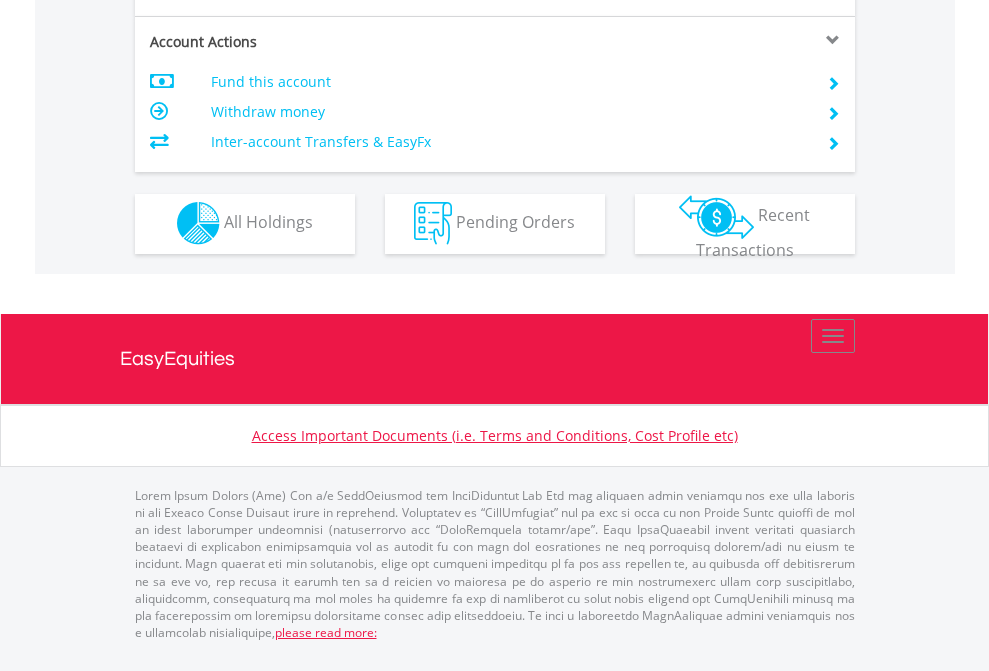 click on "Investment types" at bounding box center (706, -353) 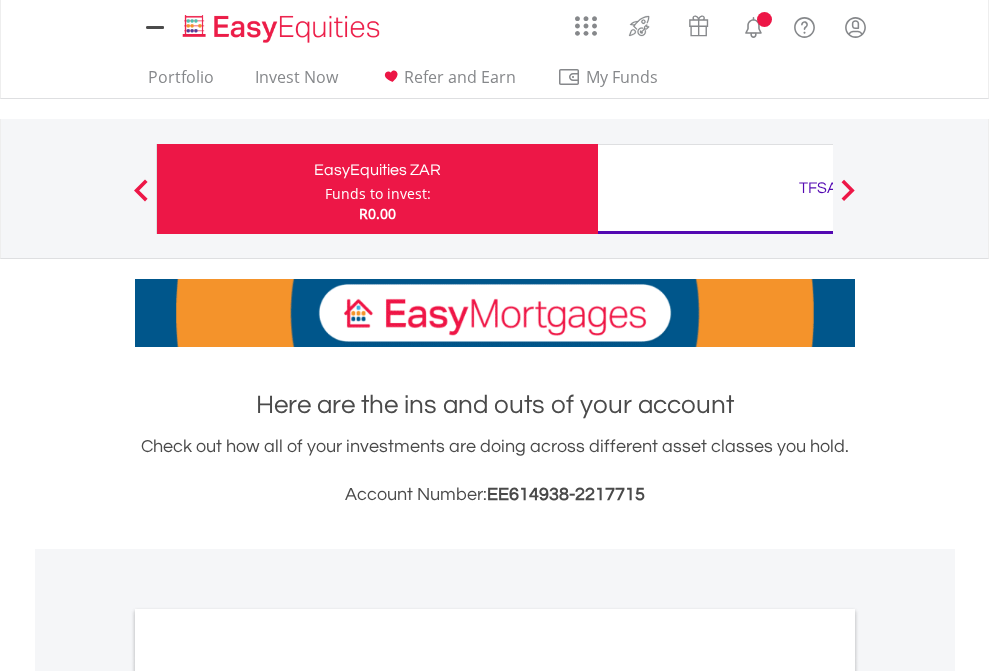 scroll, scrollTop: 0, scrollLeft: 0, axis: both 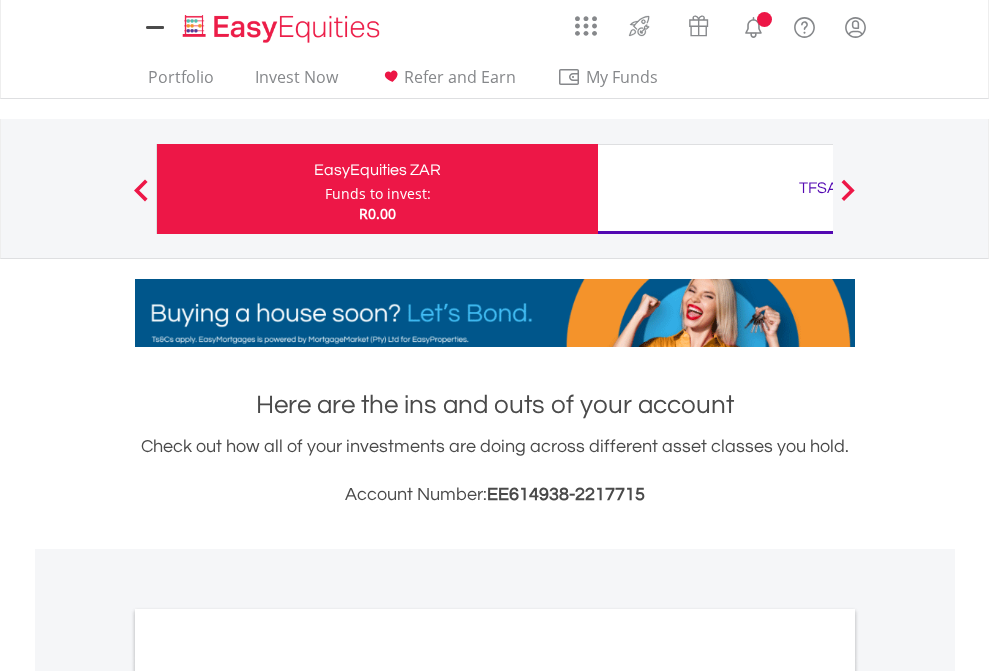 click on "All Holdings" at bounding box center (268, 1096) 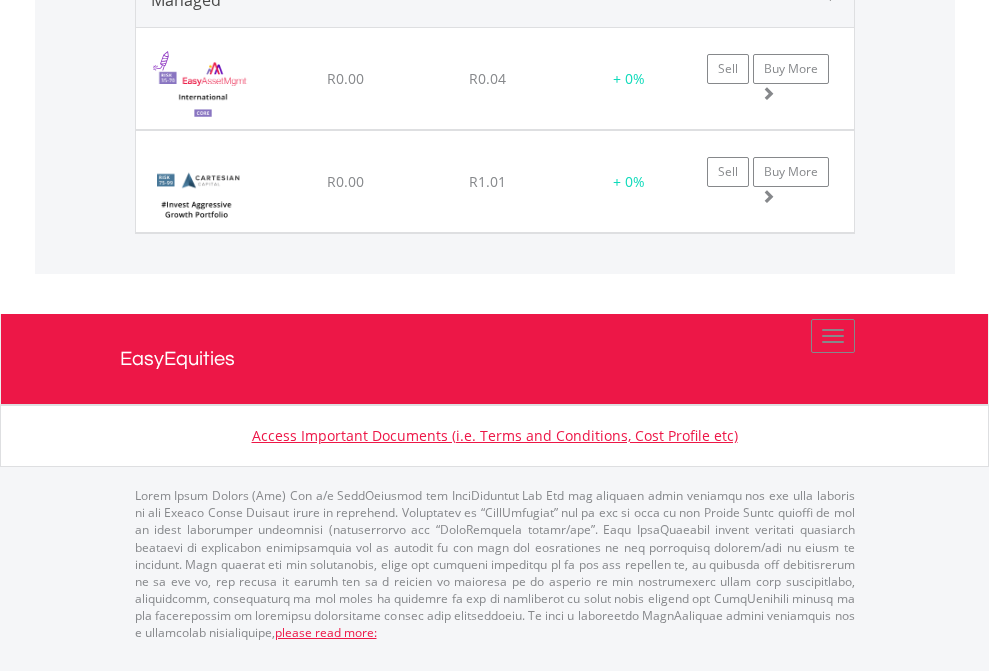 scroll, scrollTop: 2265, scrollLeft: 0, axis: vertical 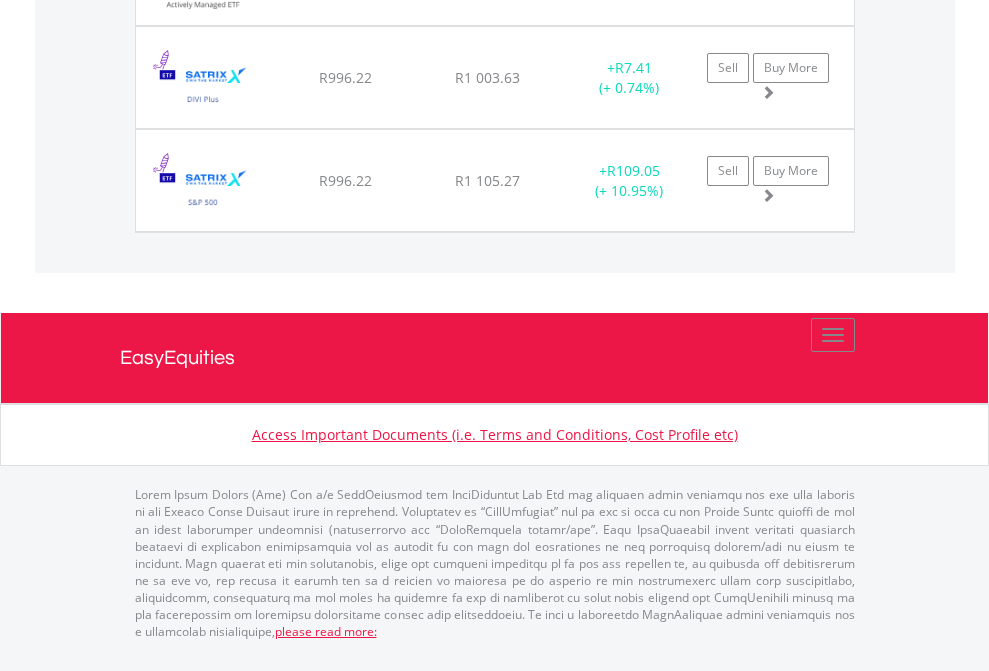 click on "EasyEquities USD" at bounding box center (818, -1545) 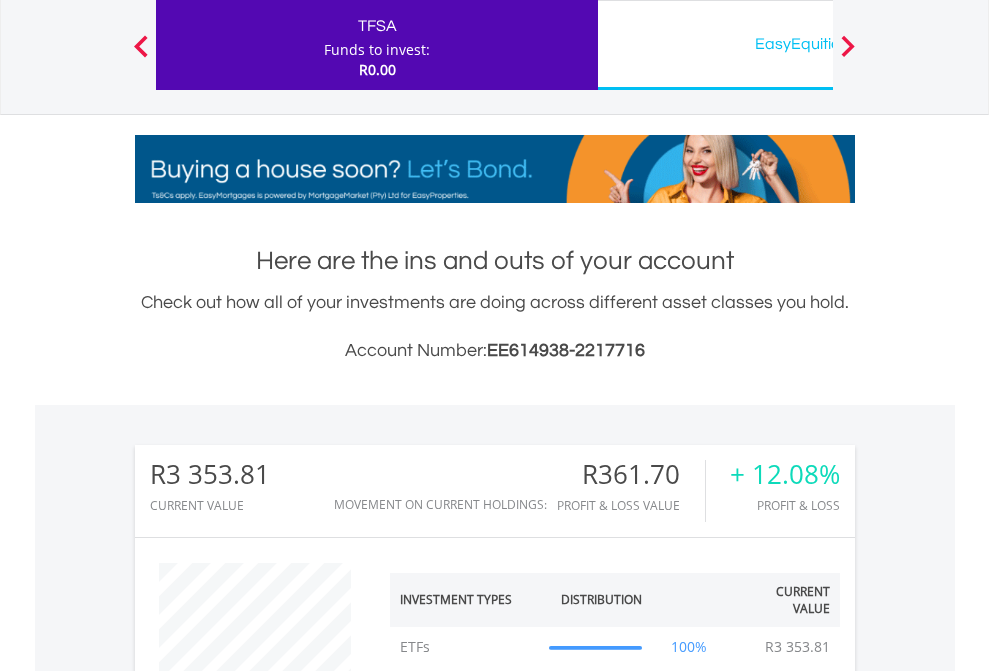 scroll, scrollTop: 999808, scrollLeft: 999687, axis: both 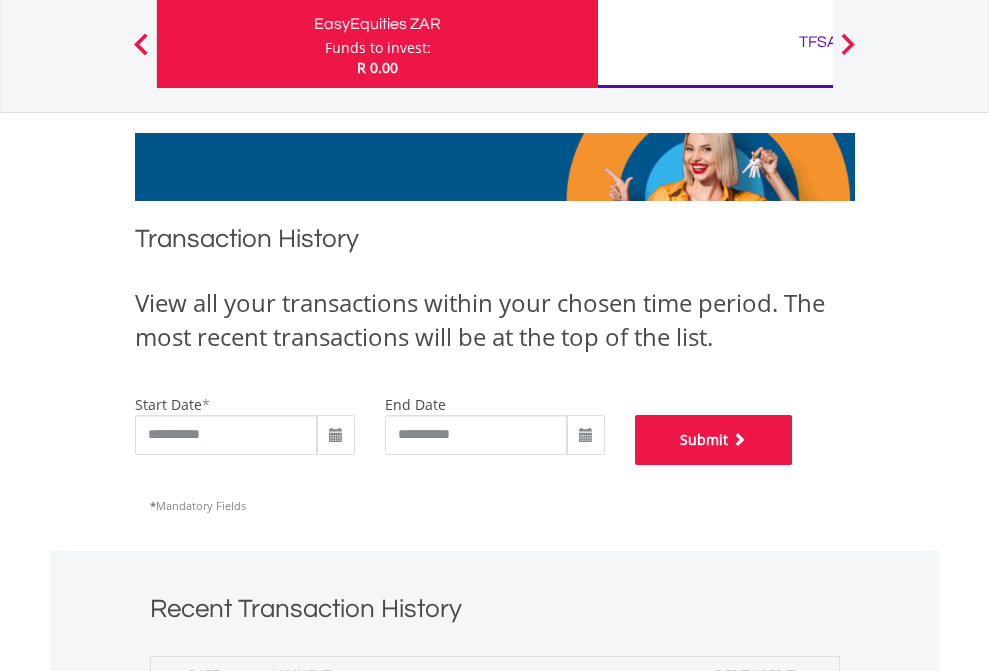 click on "Submit" at bounding box center (714, 440) 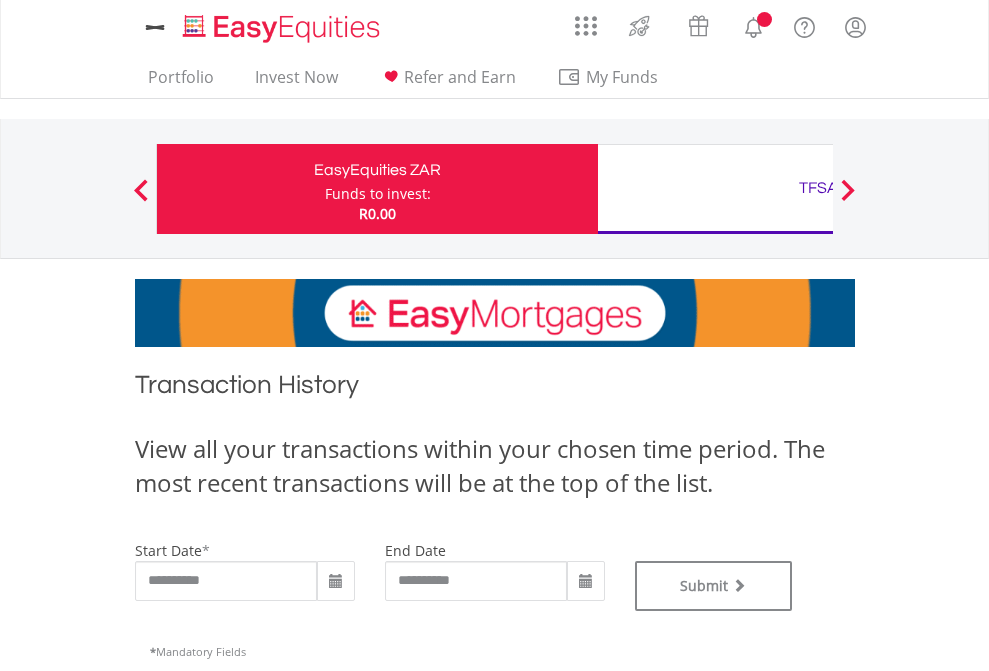 scroll, scrollTop: 0, scrollLeft: 0, axis: both 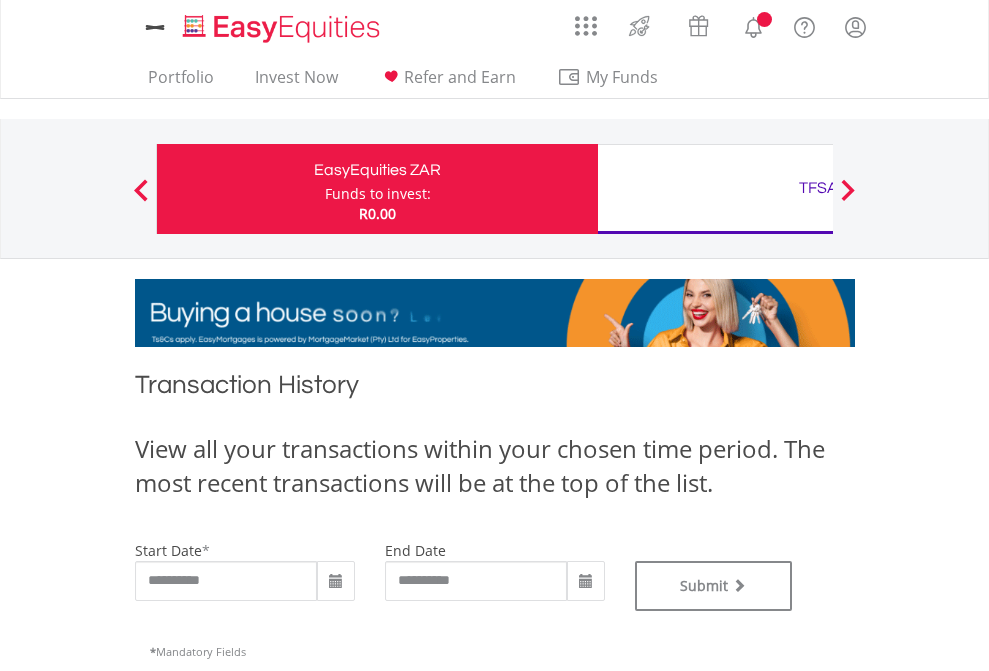 click on "TFSA" at bounding box center [818, 188] 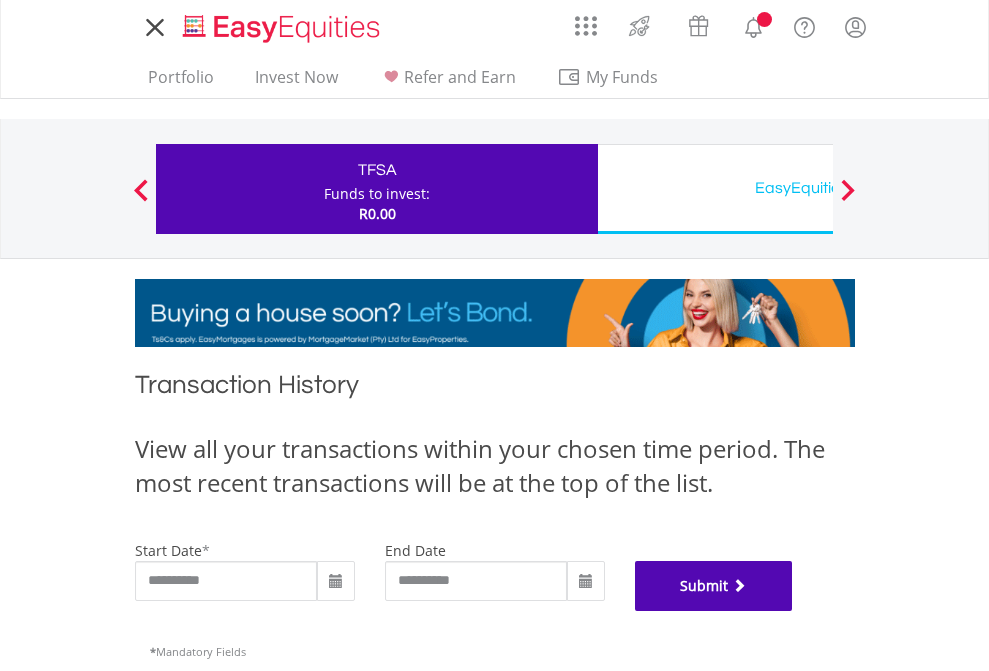 click on "Submit" at bounding box center [714, 586] 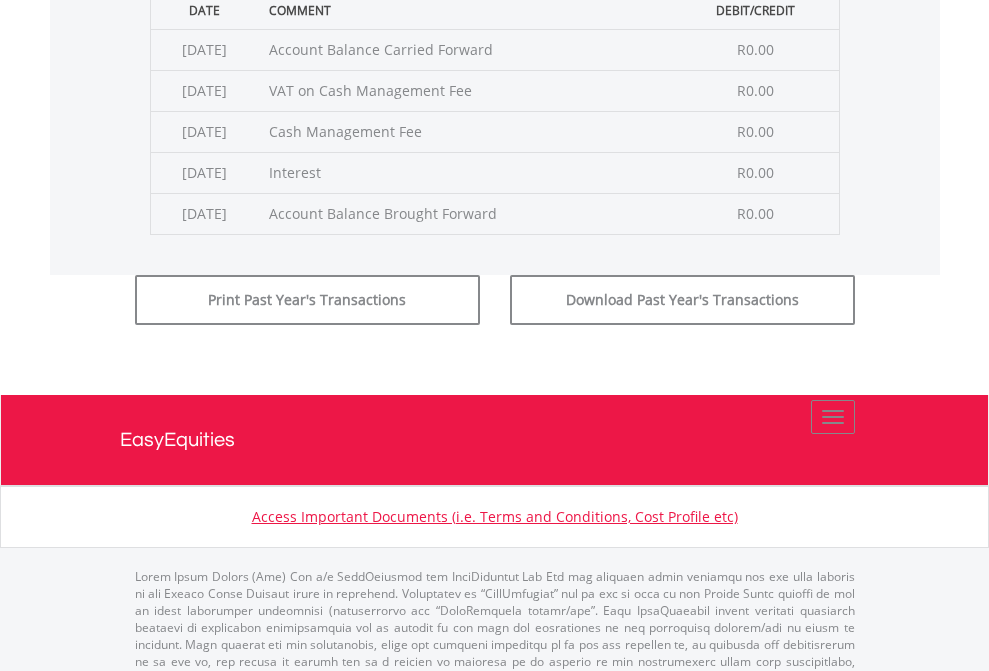 scroll, scrollTop: 811, scrollLeft: 0, axis: vertical 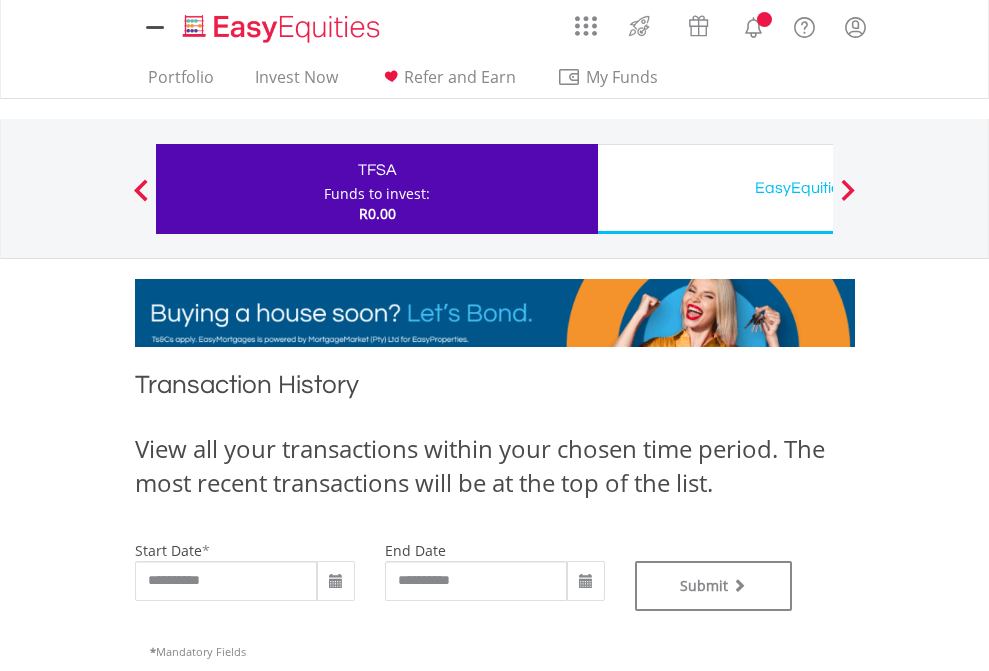 click on "EasyEquities USD" at bounding box center [818, 188] 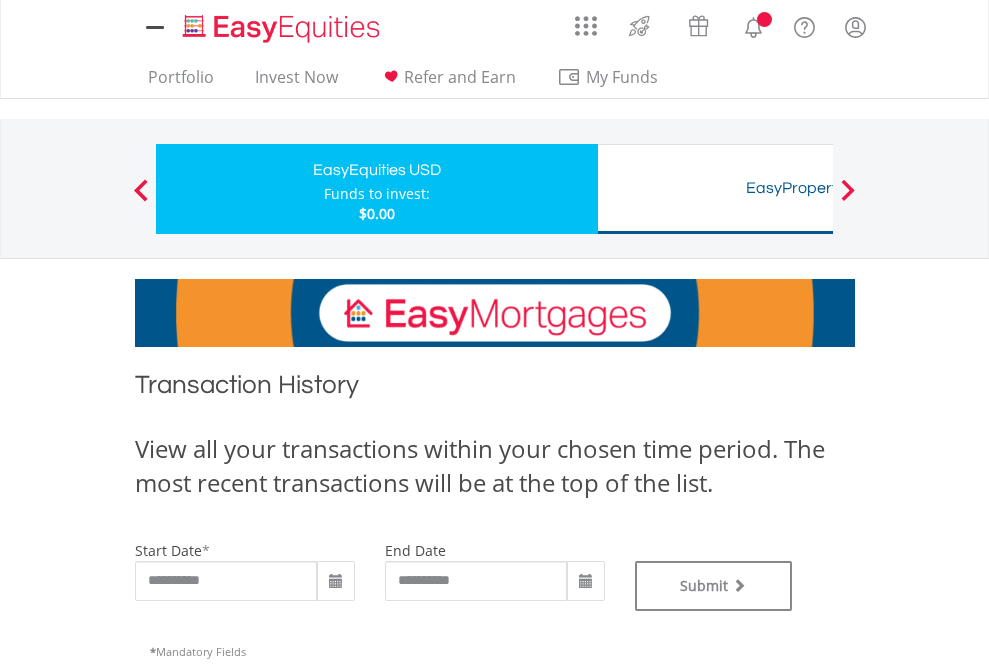 scroll, scrollTop: 0, scrollLeft: 0, axis: both 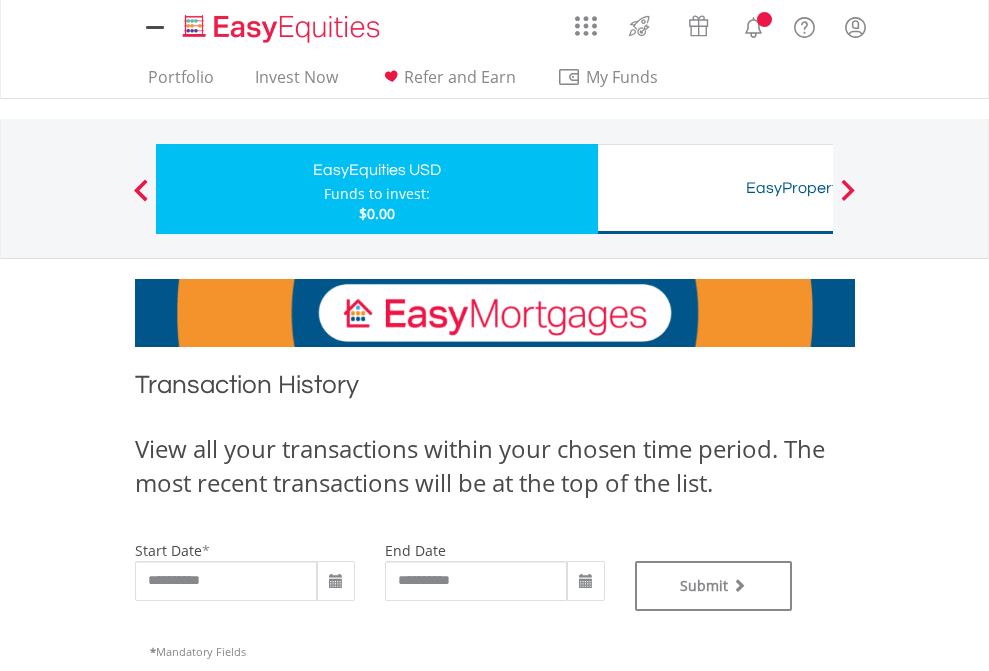 type on "**********" 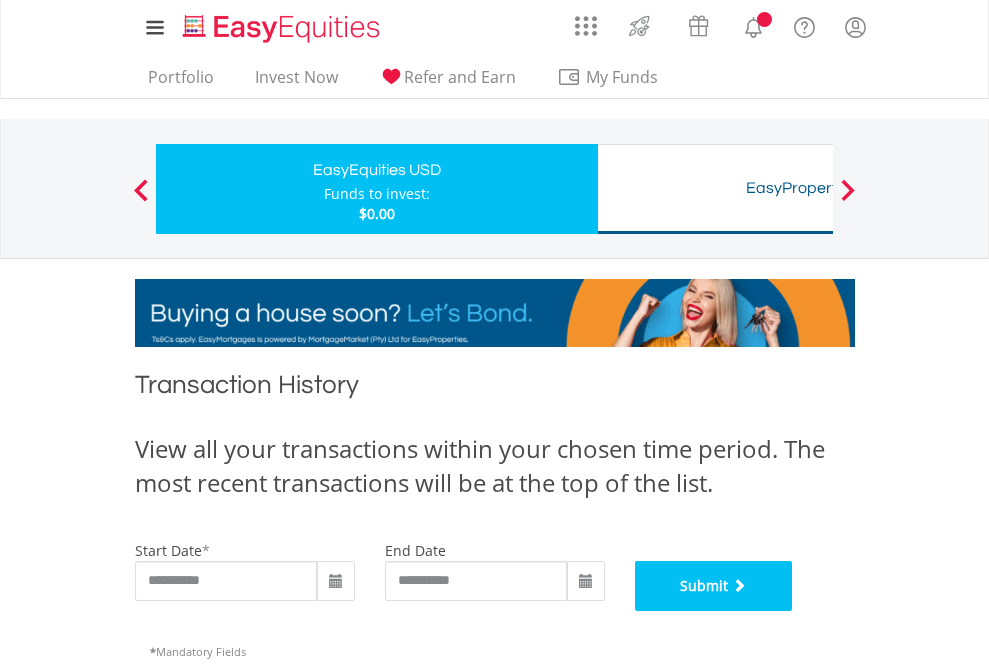 click on "Submit" at bounding box center (714, 586) 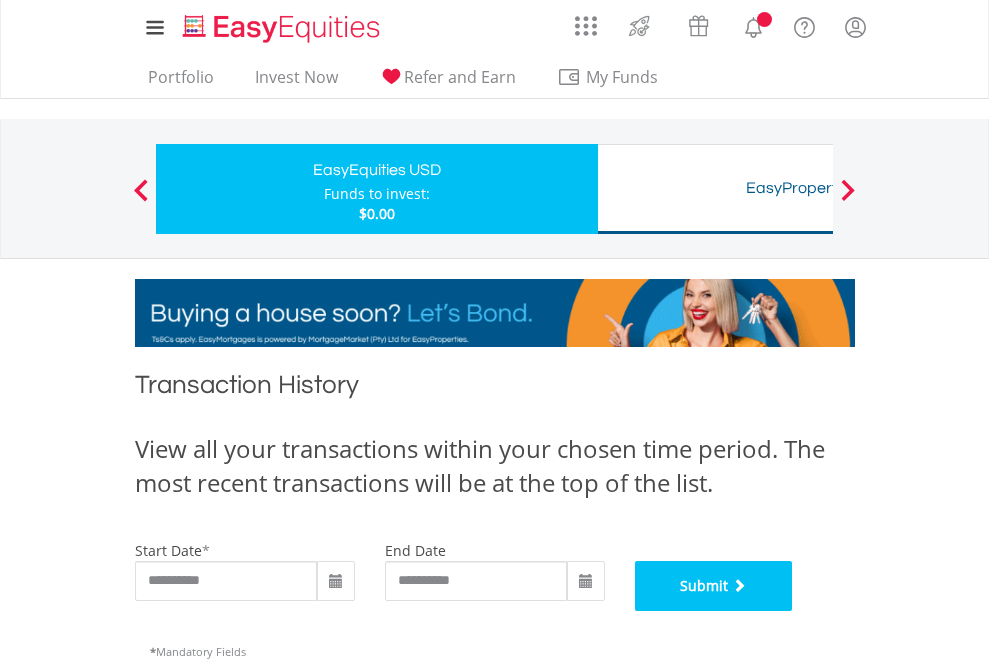 scroll, scrollTop: 811, scrollLeft: 0, axis: vertical 